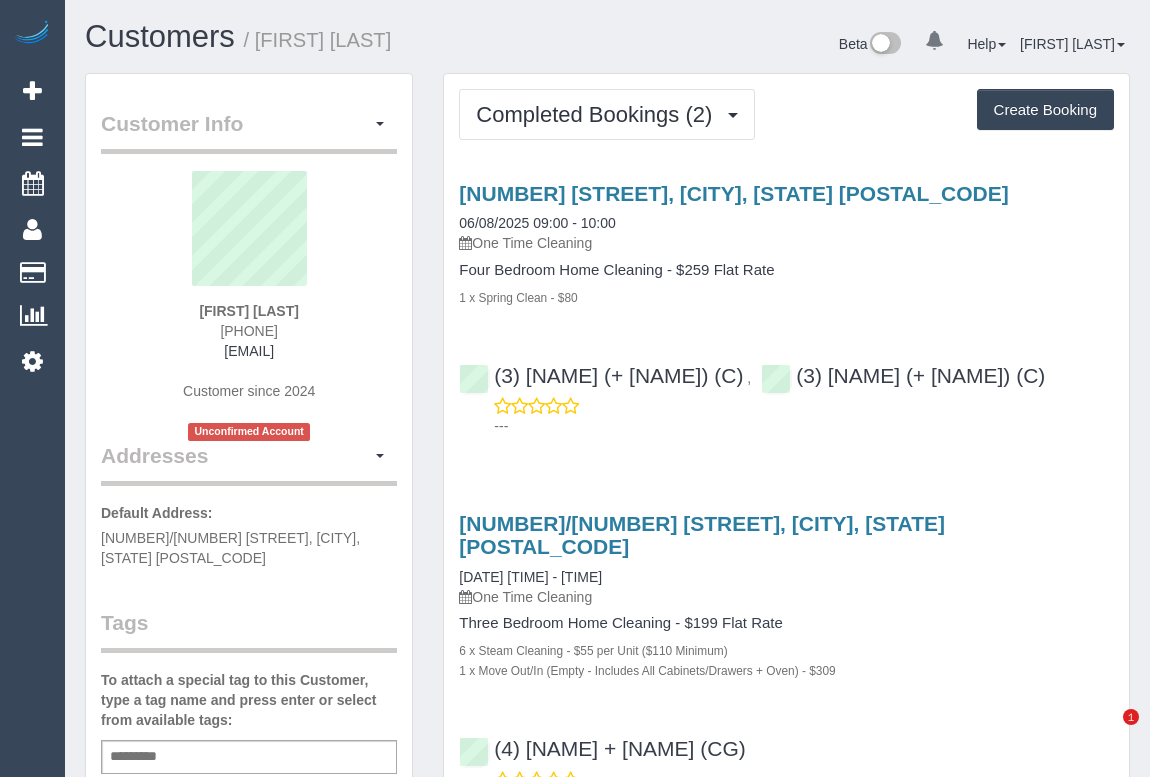 scroll, scrollTop: 0, scrollLeft: 0, axis: both 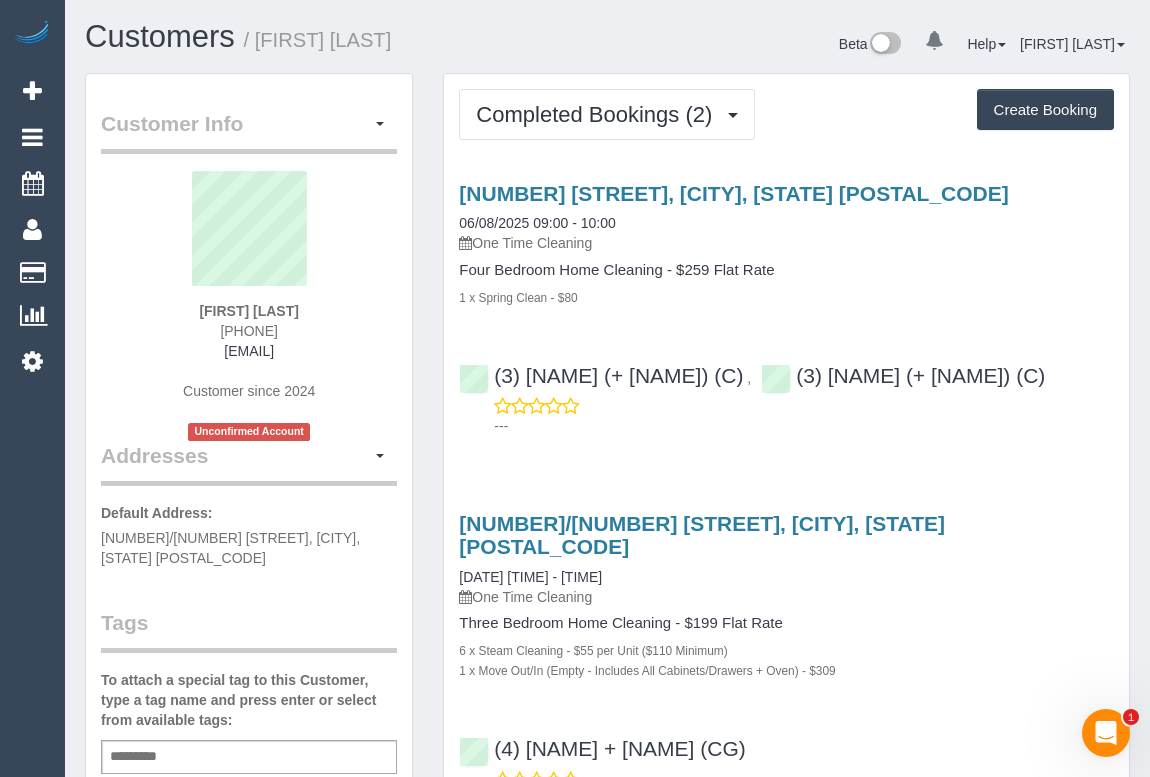 drag, startPoint x: 205, startPoint y: 335, endPoint x: 285, endPoint y: 335, distance: 80 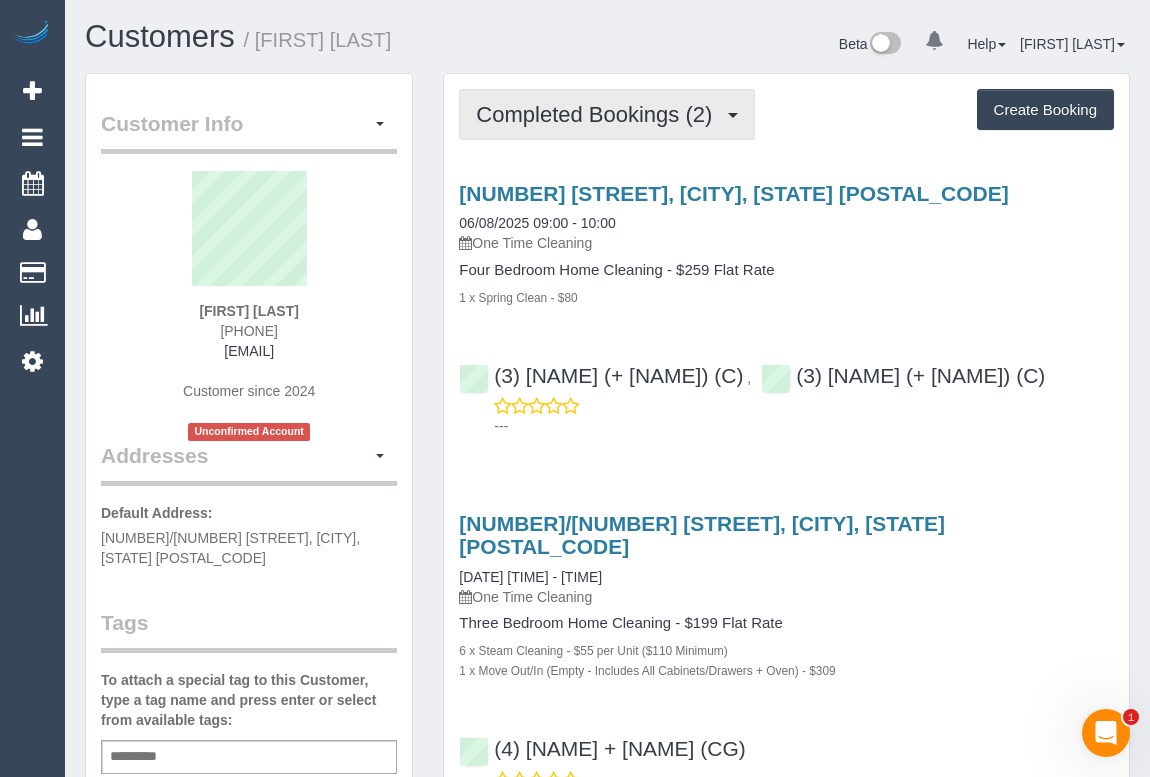 click on "Completed Bookings (2)" at bounding box center [599, 114] 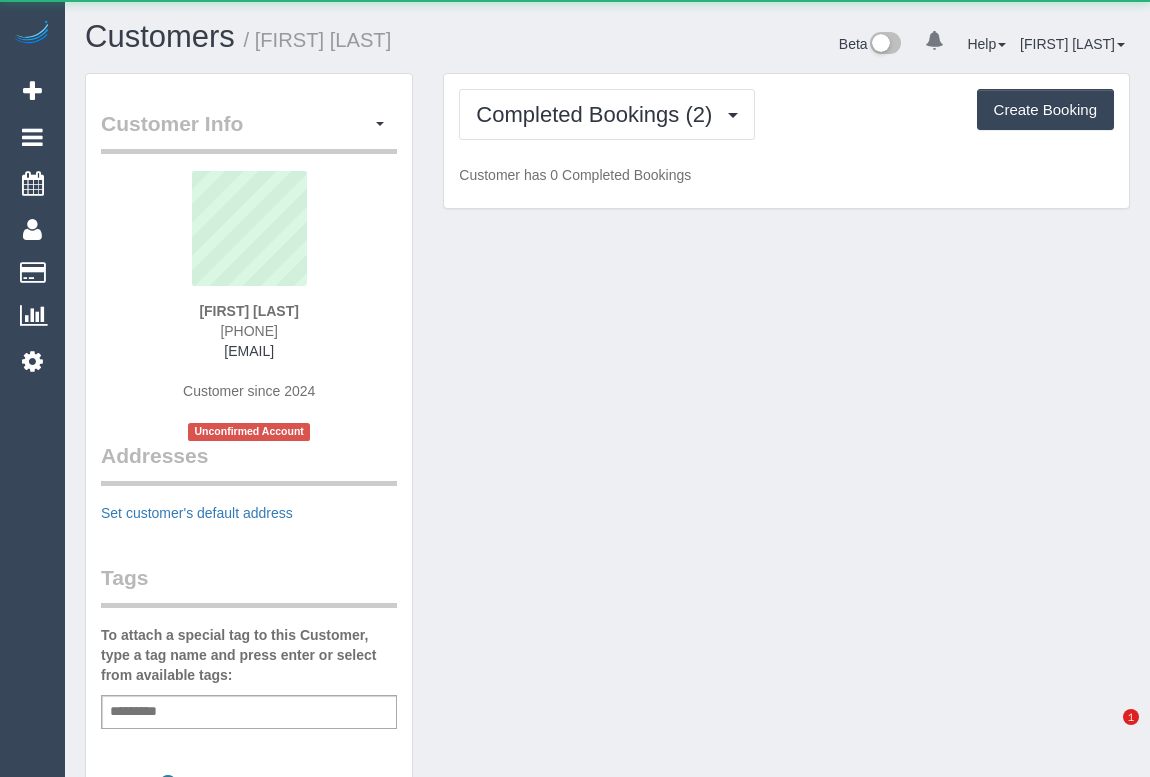 scroll, scrollTop: 0, scrollLeft: 0, axis: both 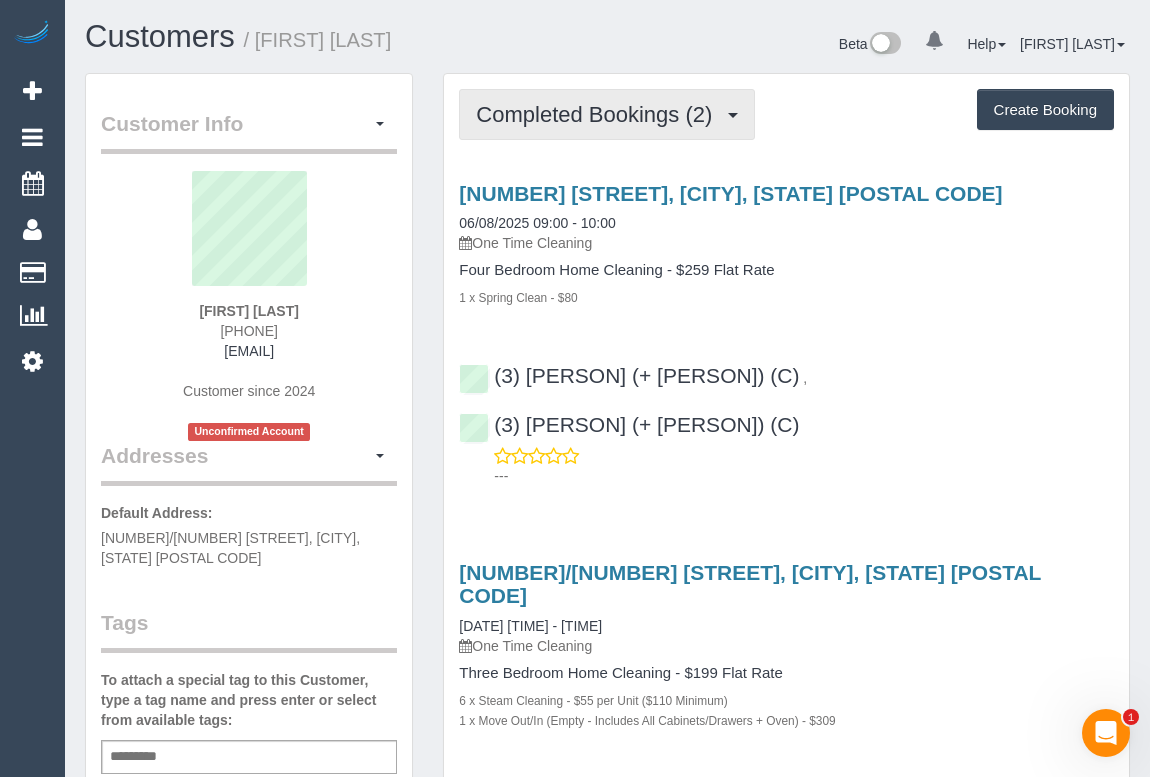 click on "Completed Bookings (2)" at bounding box center [599, 114] 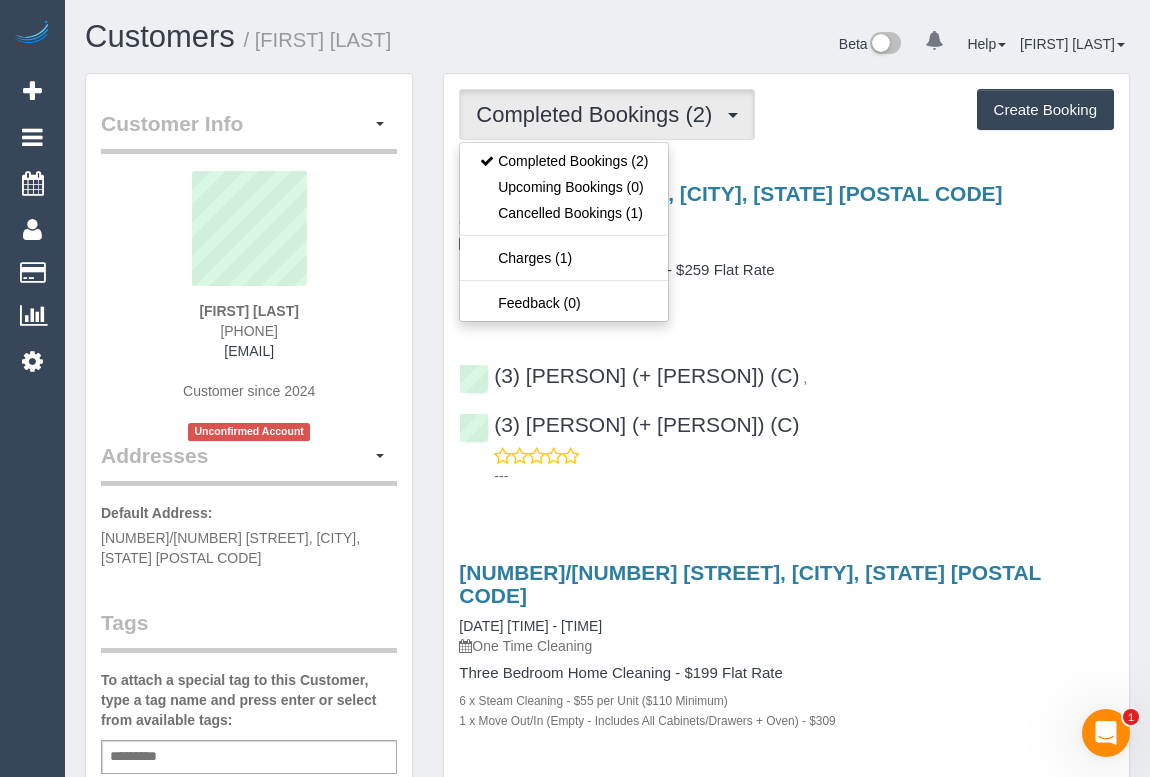 click on "1 x Spring Clean - $80" at bounding box center [786, 297] 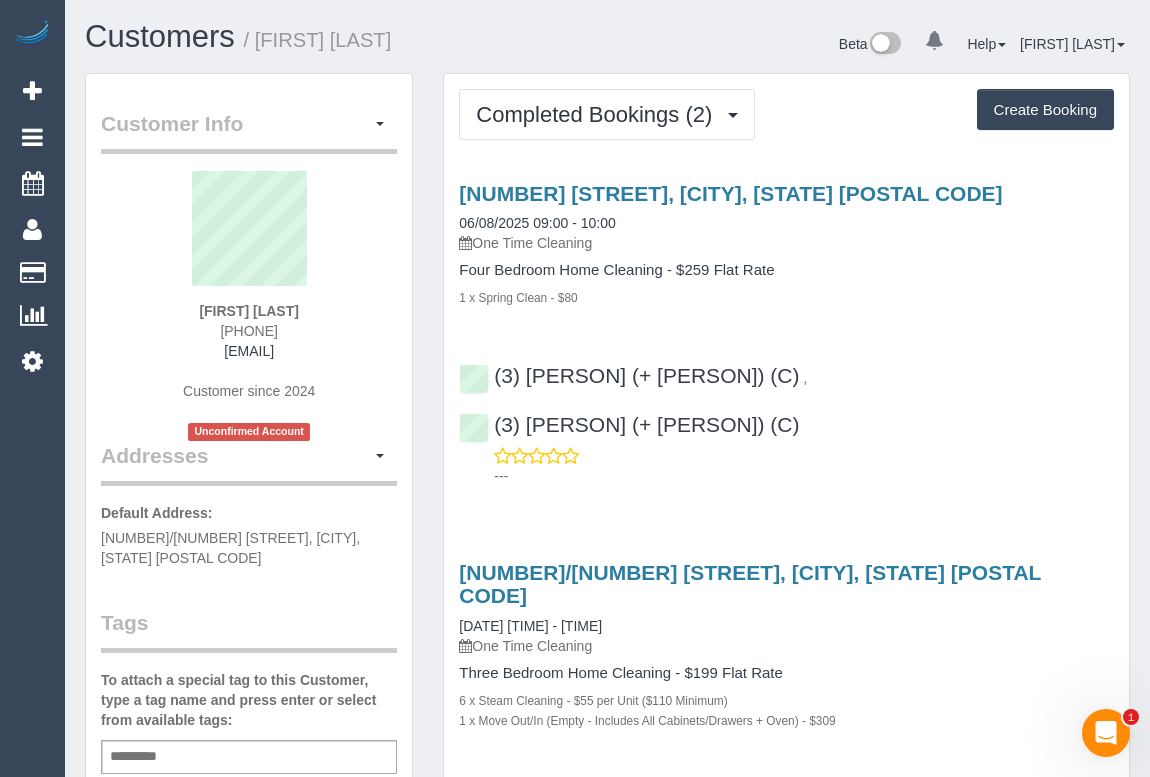 drag, startPoint x: 164, startPoint y: 349, endPoint x: 369, endPoint y: 349, distance: 205 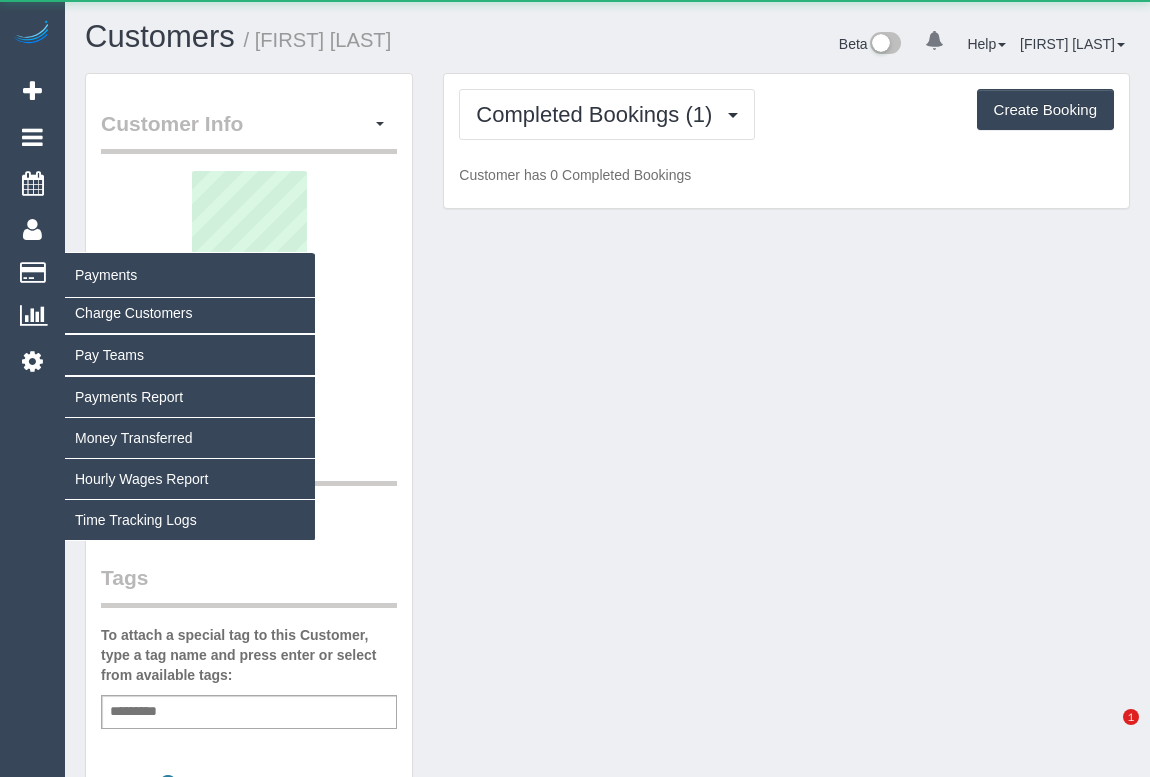 scroll, scrollTop: 0, scrollLeft: 0, axis: both 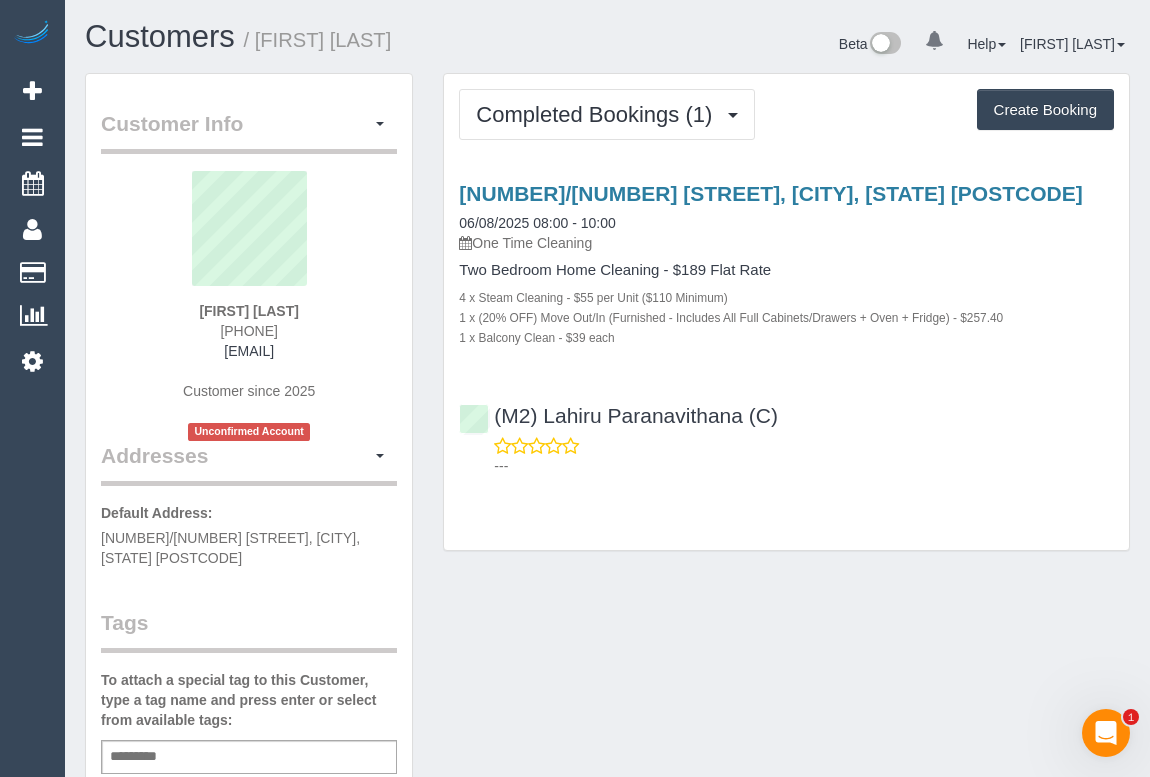 drag, startPoint x: 162, startPoint y: 354, endPoint x: 403, endPoint y: 355, distance: 241.00208 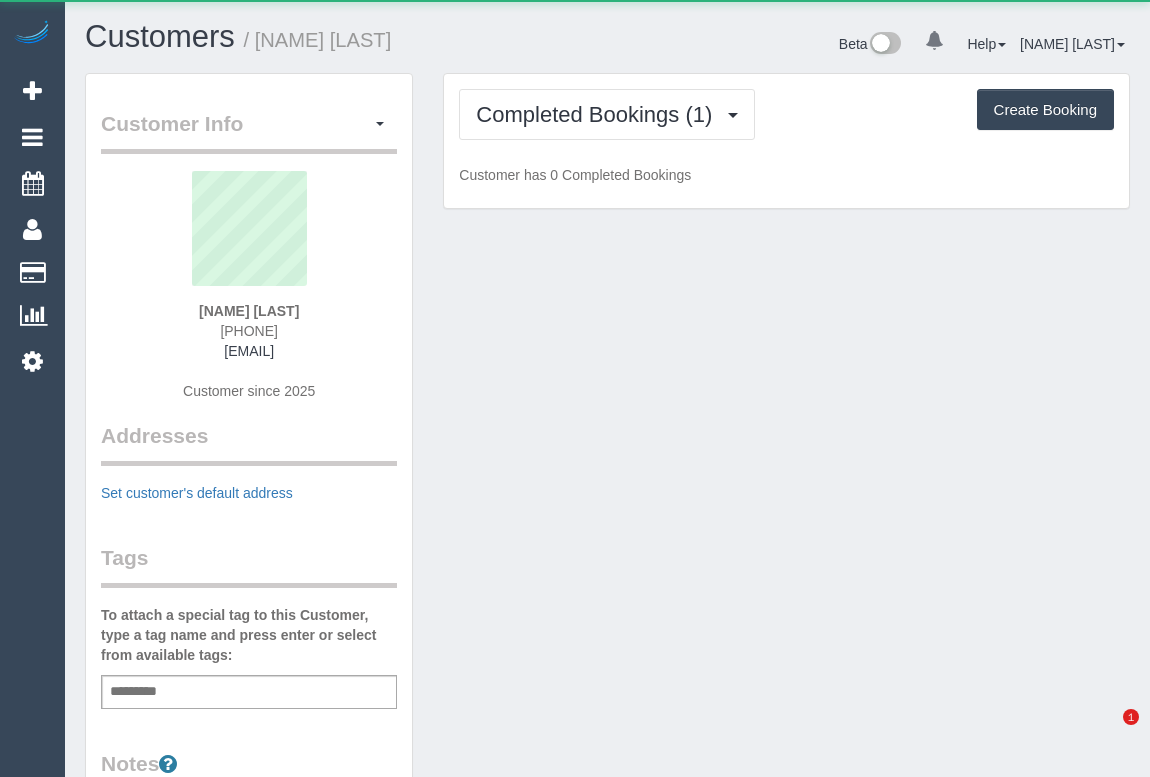 scroll, scrollTop: 0, scrollLeft: 0, axis: both 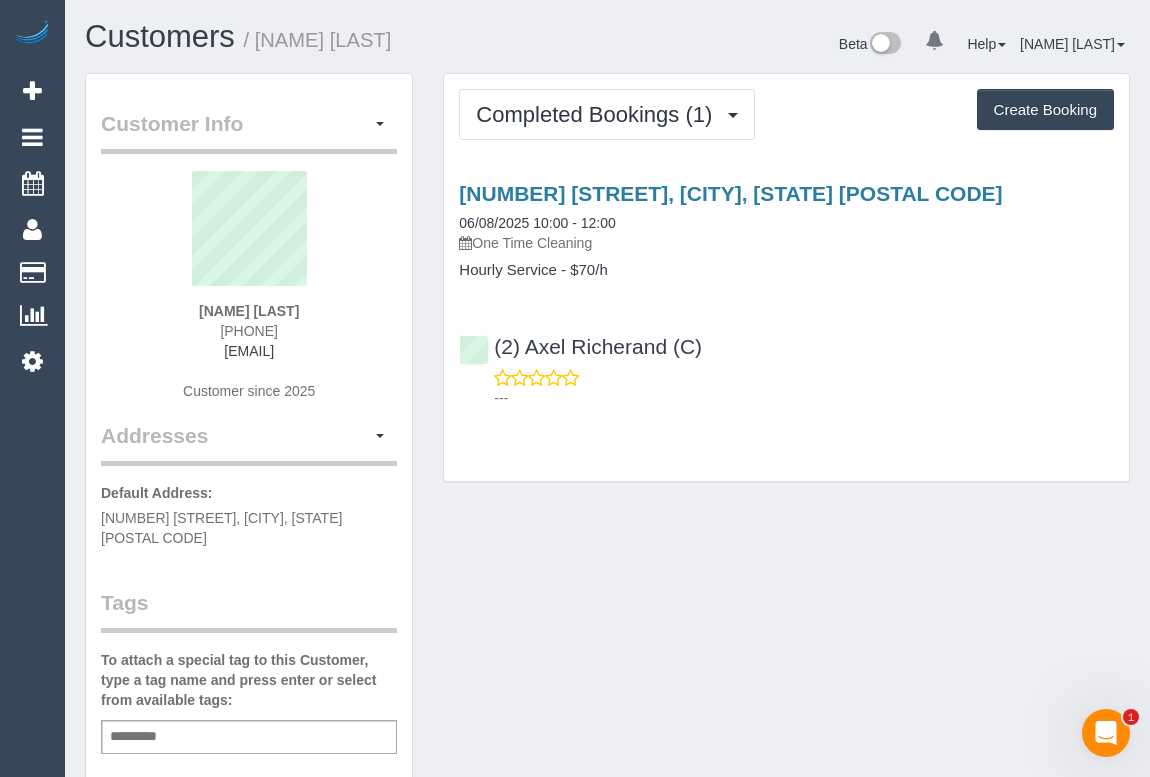 click on "Customer Info
Edit Contact Info
Send Message
Email Preferences
Special Sales Tax
View Changes
Mark as Unconfirmed
Block this Customer
Archive Account
Delete Account
[NAME] [LAST]
[PHONE]" at bounding box center [607, 753] 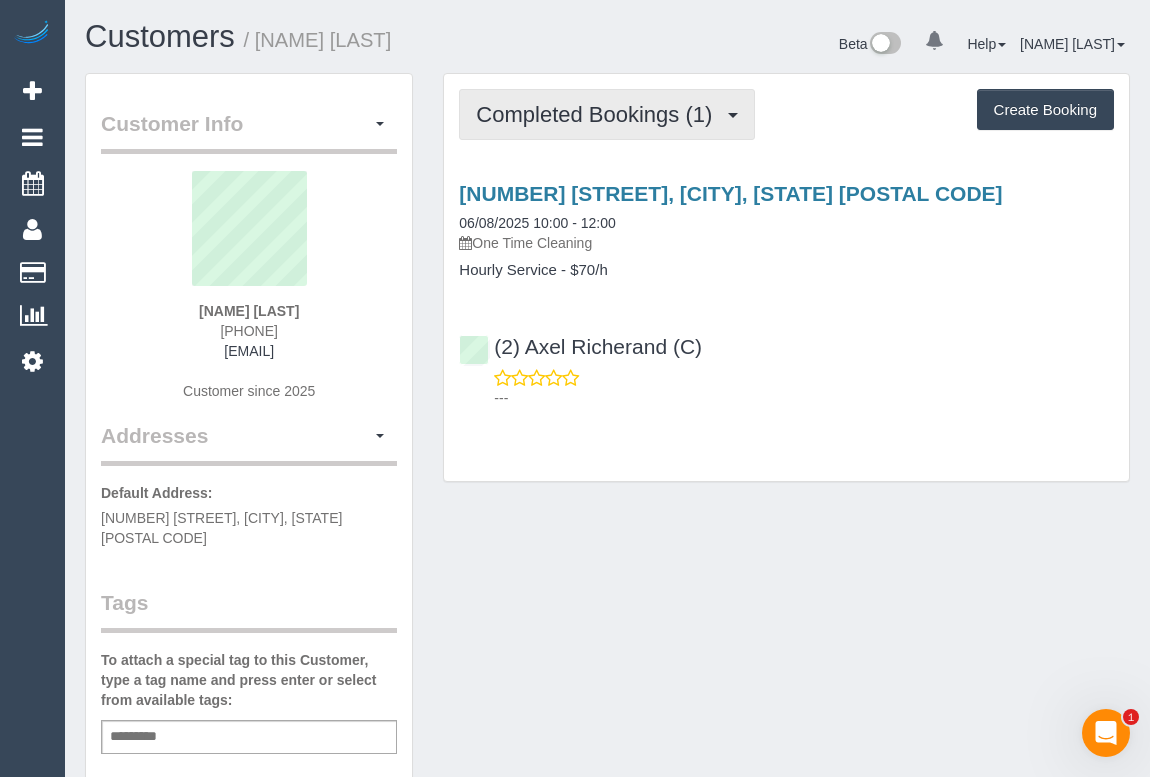 click on "Completed Bookings (1)" at bounding box center [607, 114] 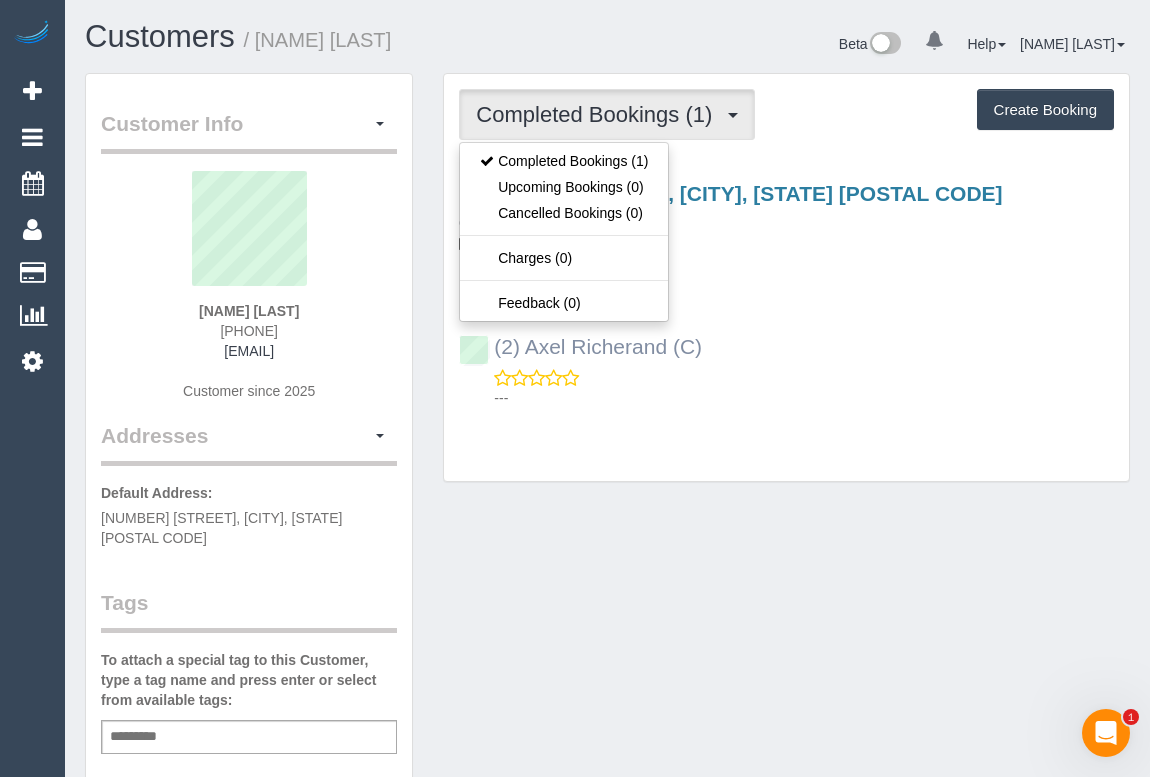 drag, startPoint x: 742, startPoint y: 353, endPoint x: 491, endPoint y: 347, distance: 251.0717 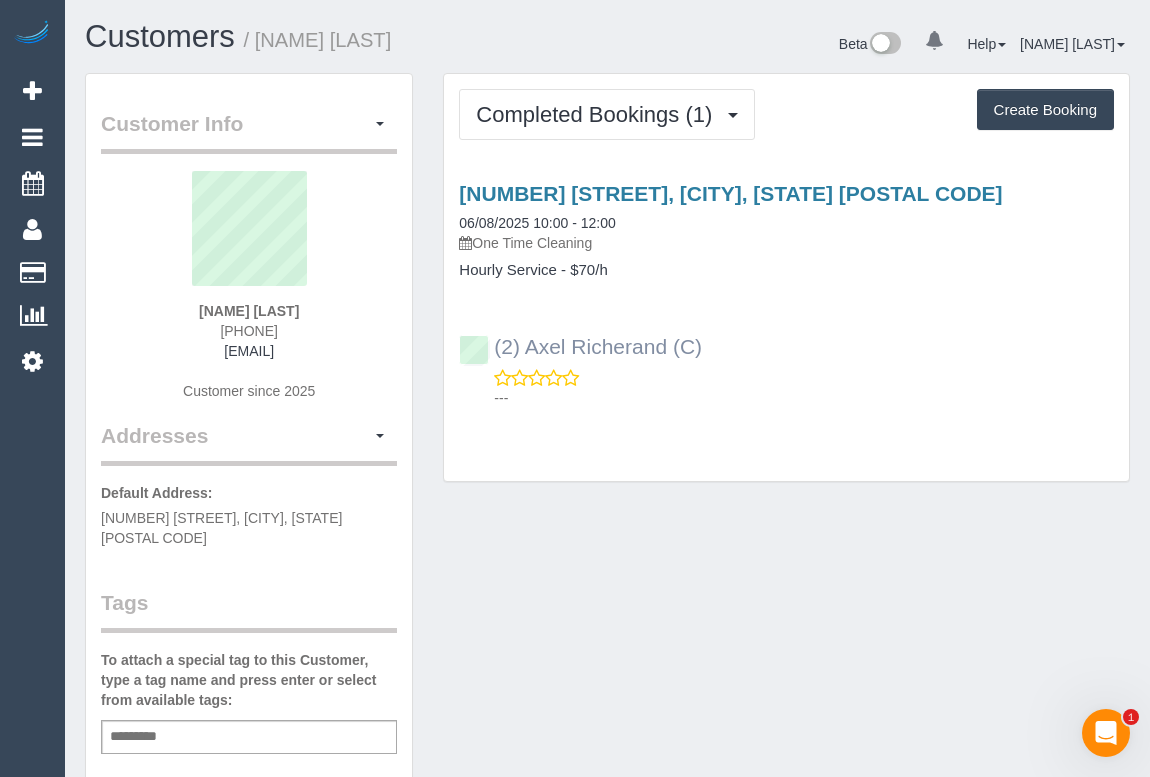 copy on "(2) Axel Richerand (C)" 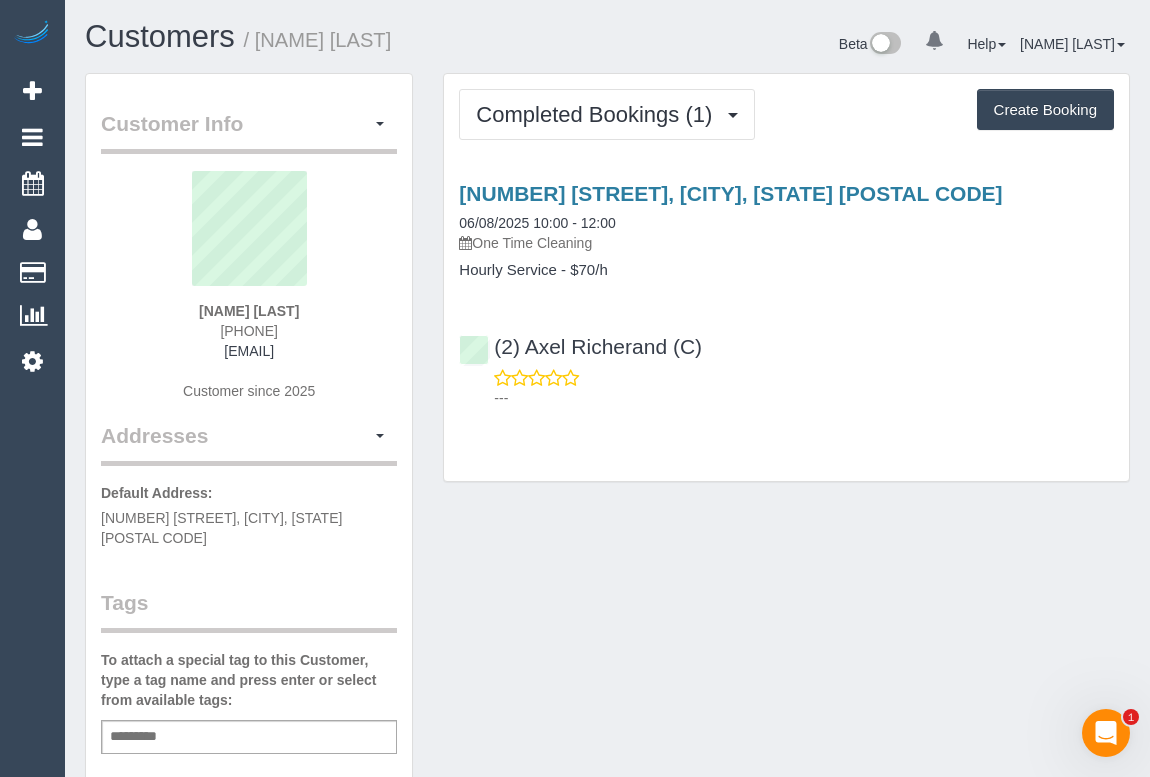 scroll, scrollTop: 545, scrollLeft: 0, axis: vertical 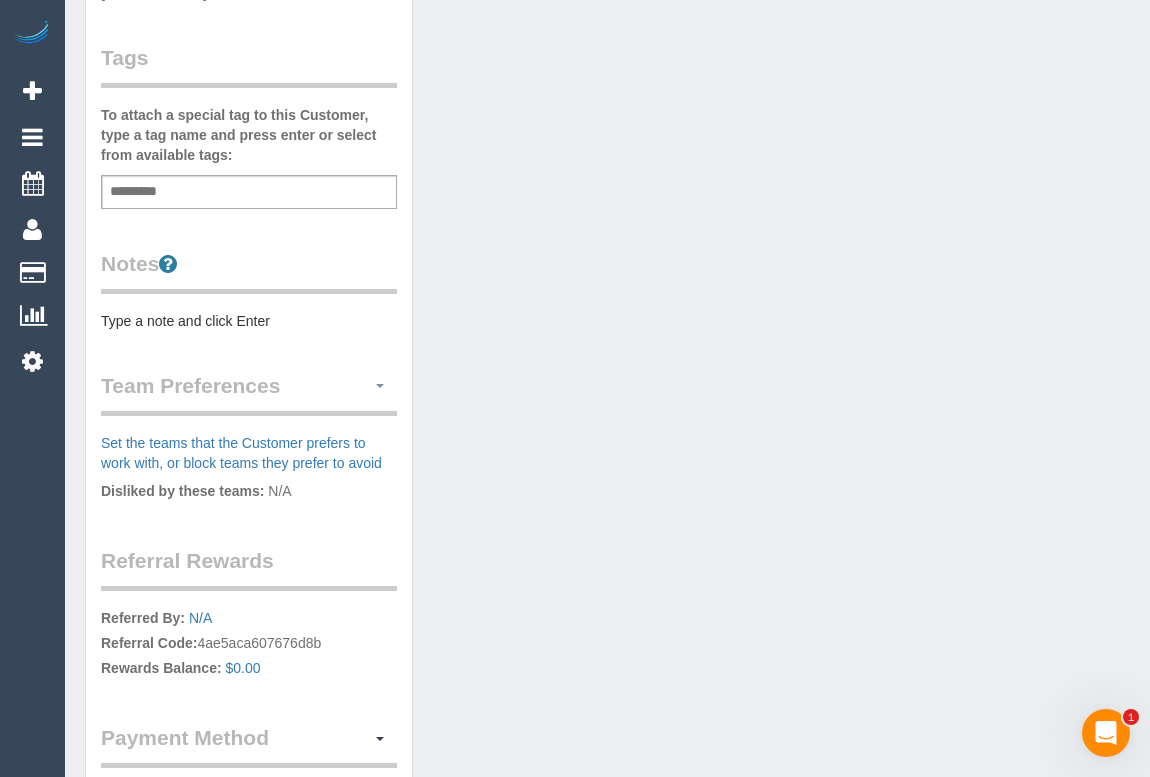 click at bounding box center [380, 386] 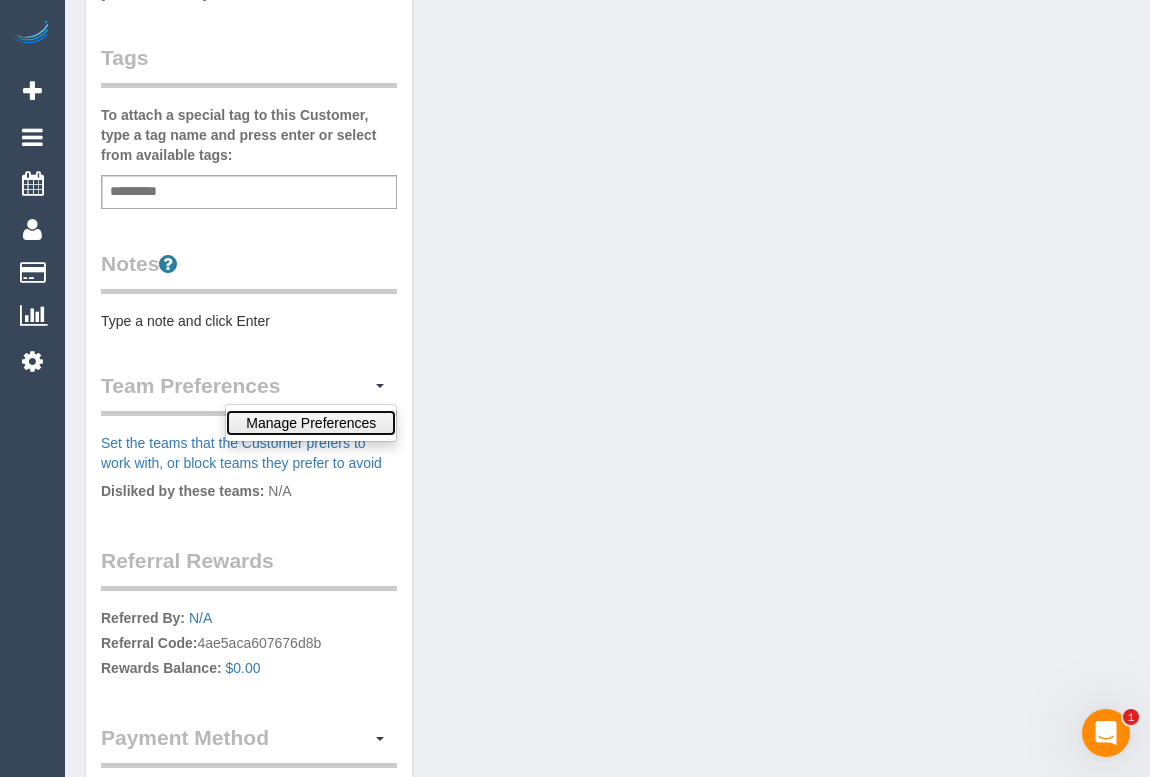 click on "Manage Preferences" at bounding box center (311, 423) 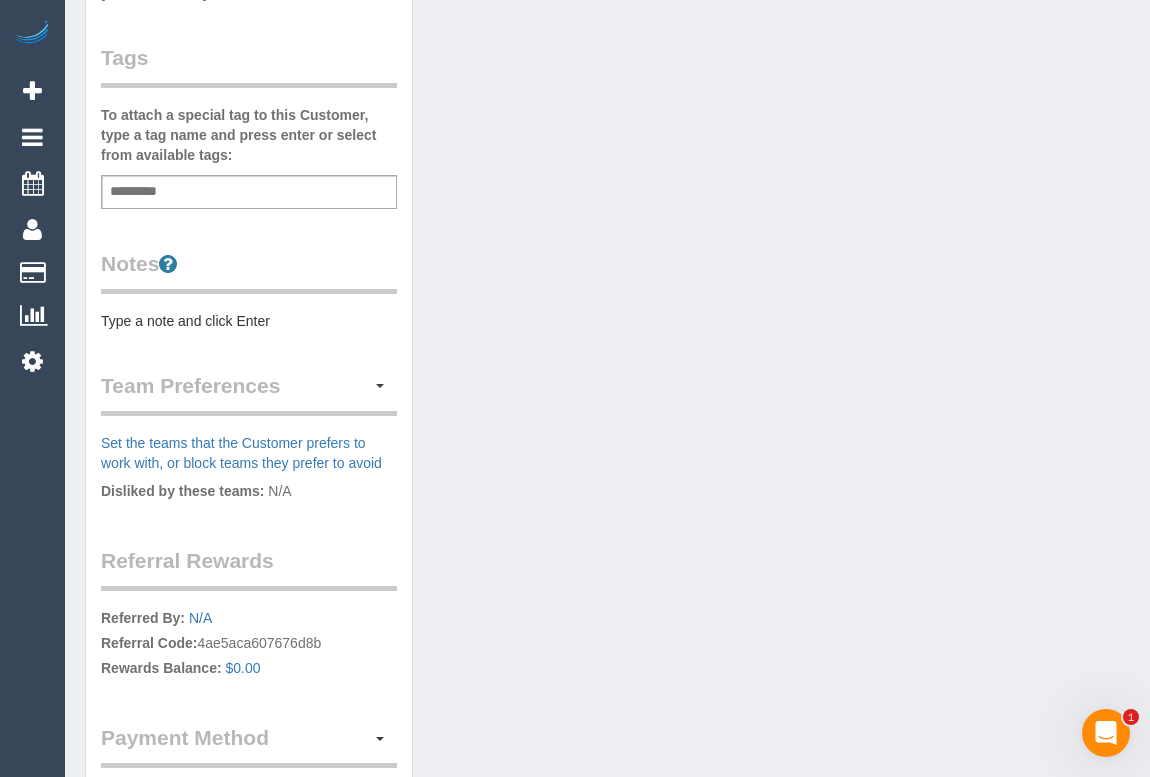 click on "Customer Info
Edit Contact Info
Send Message
Email Preferences
Special Sales Tax
View Changes
Mark as Unconfirmed
Block this Customer
Archive Account
Delete Account
[NAME] [LAST]
[PHONE]" at bounding box center (607, 208) 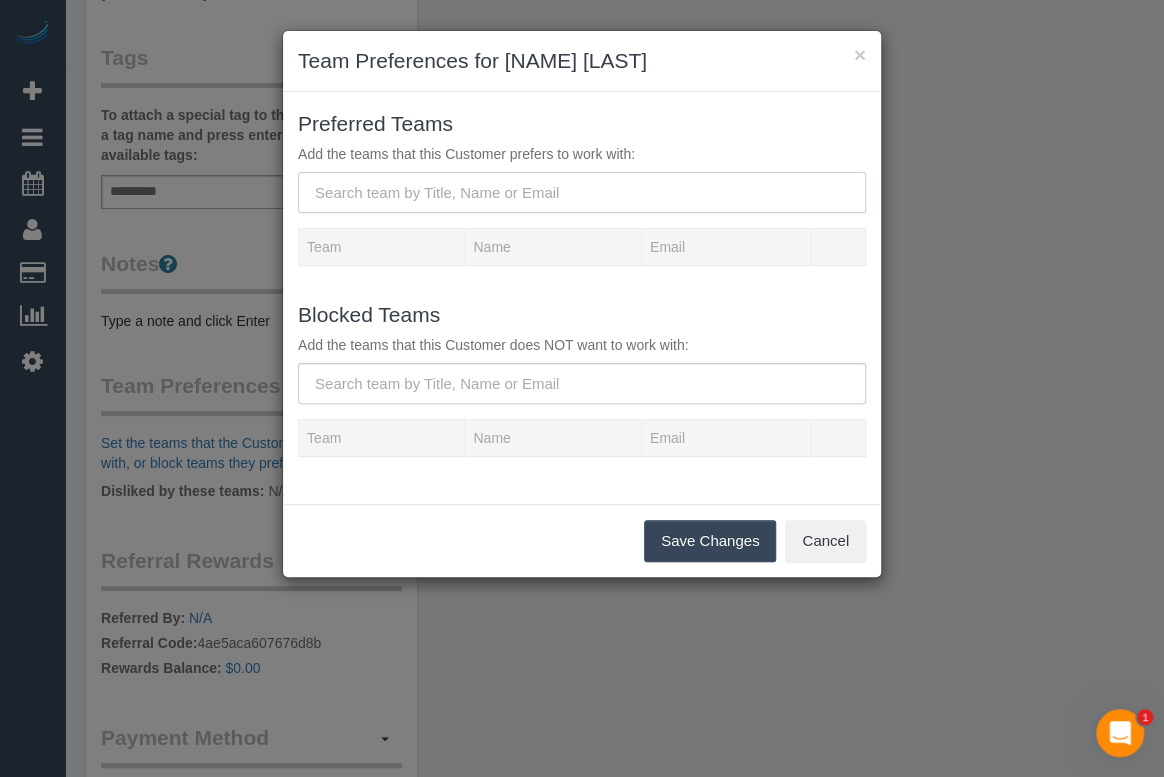 click at bounding box center [582, 192] 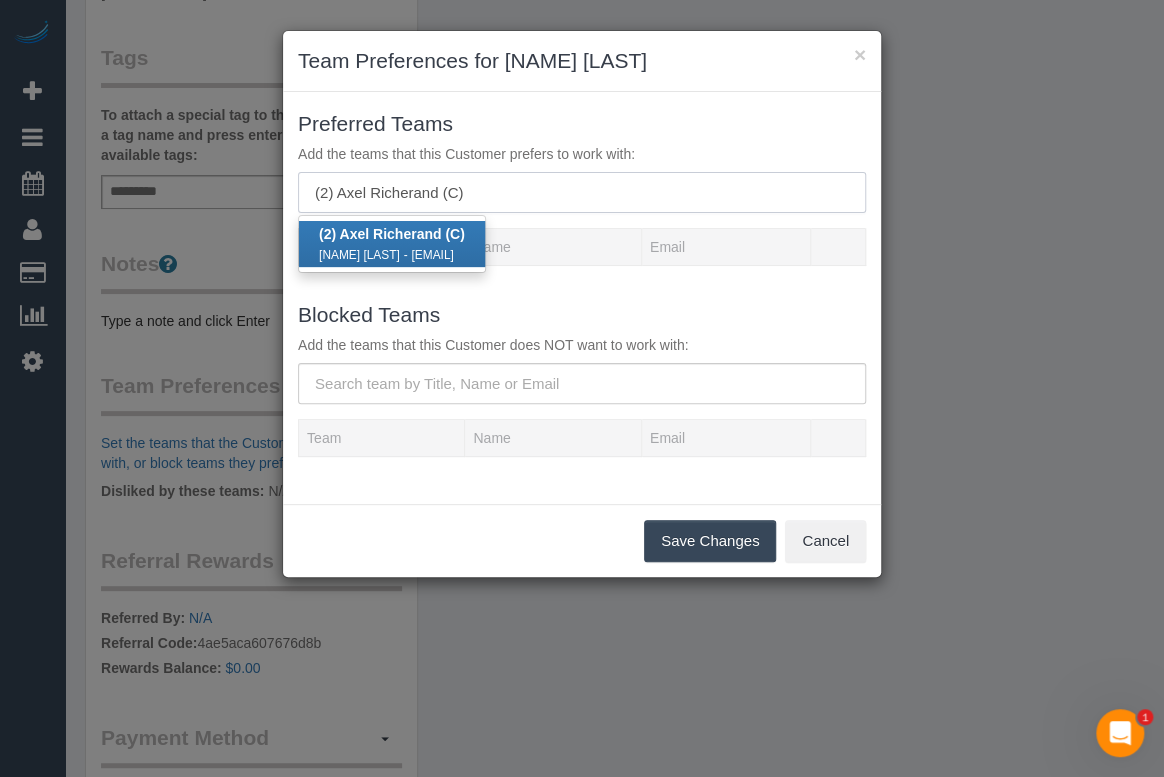 type on "(2) Axel Richerand (C)" 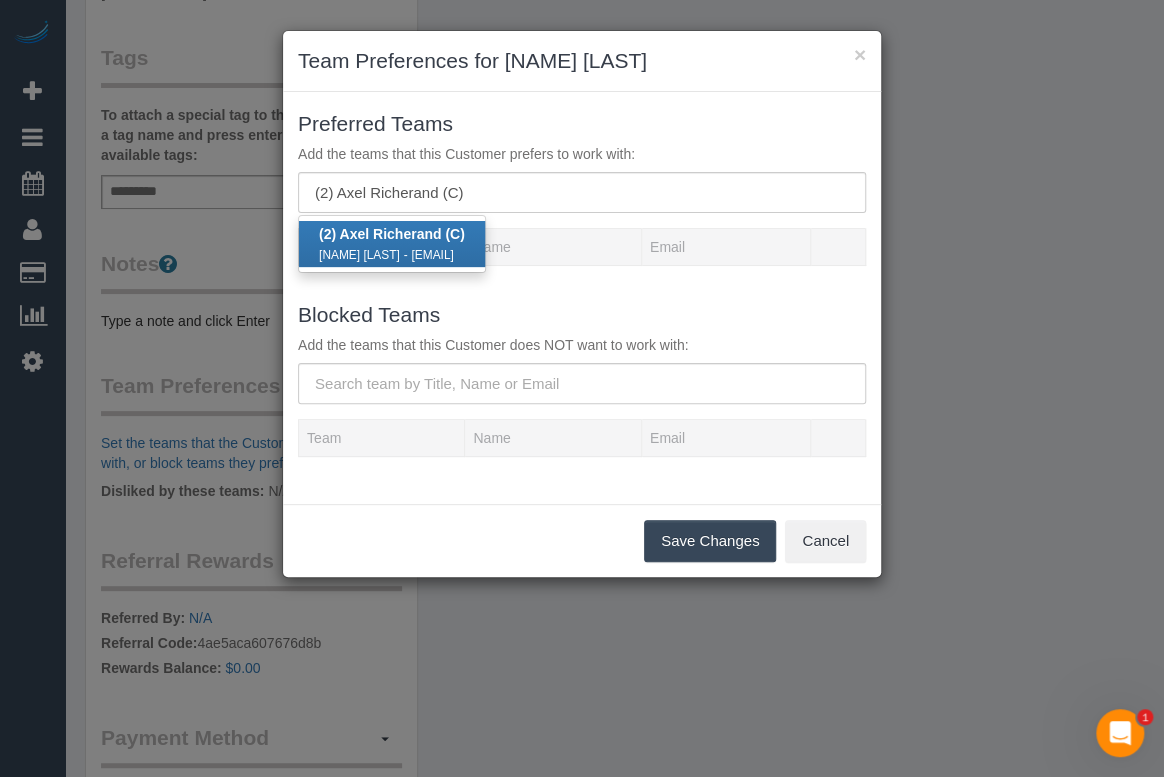 click on "[NAME] [LAST]" at bounding box center [359, 255] 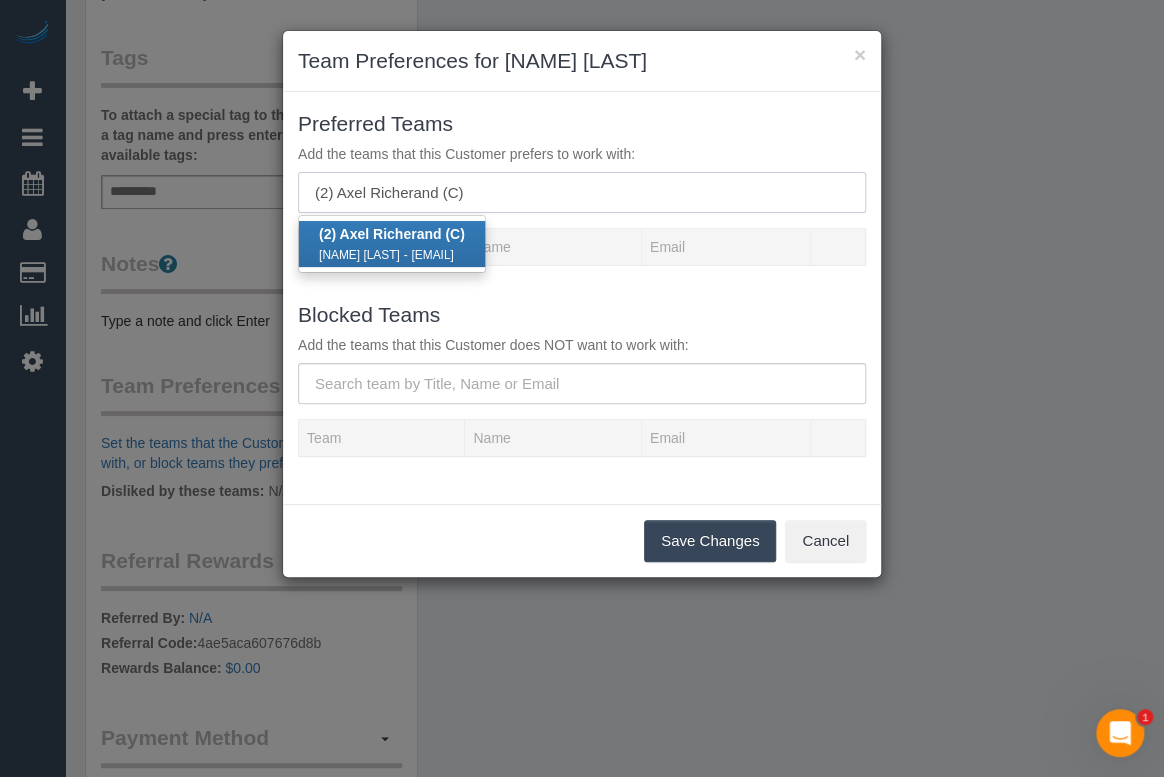 type 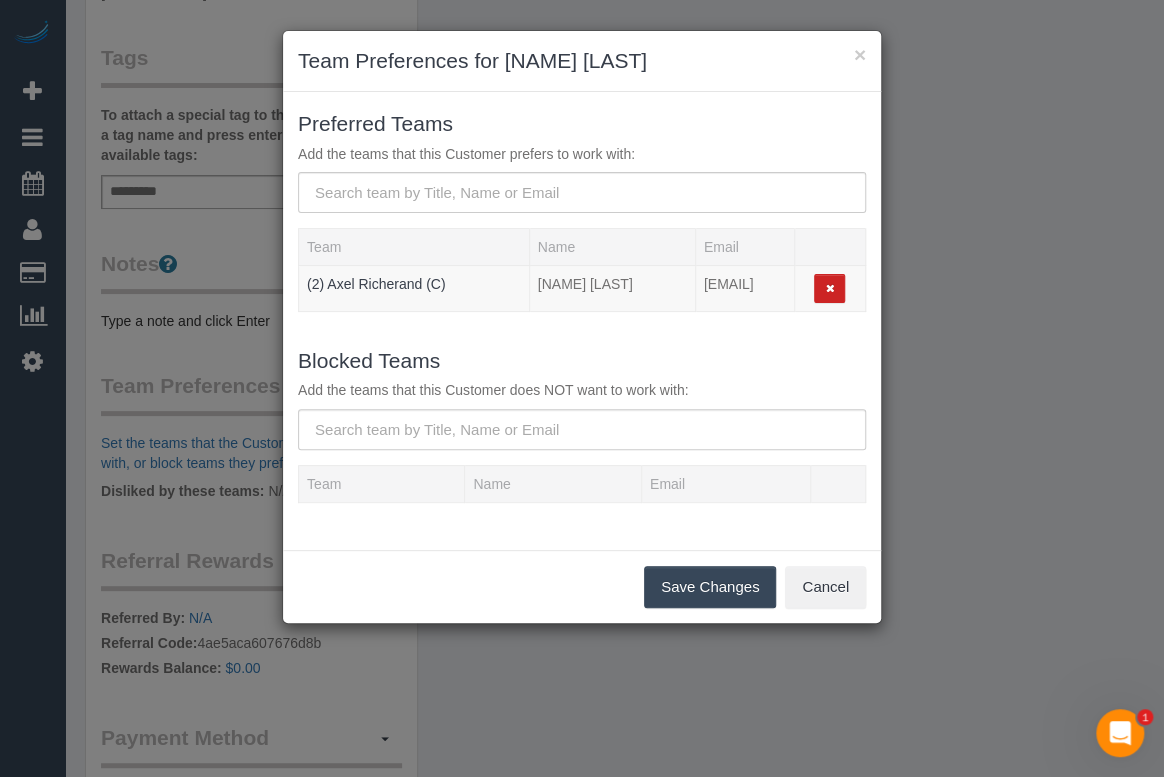 click on "Save Changes" at bounding box center (710, 587) 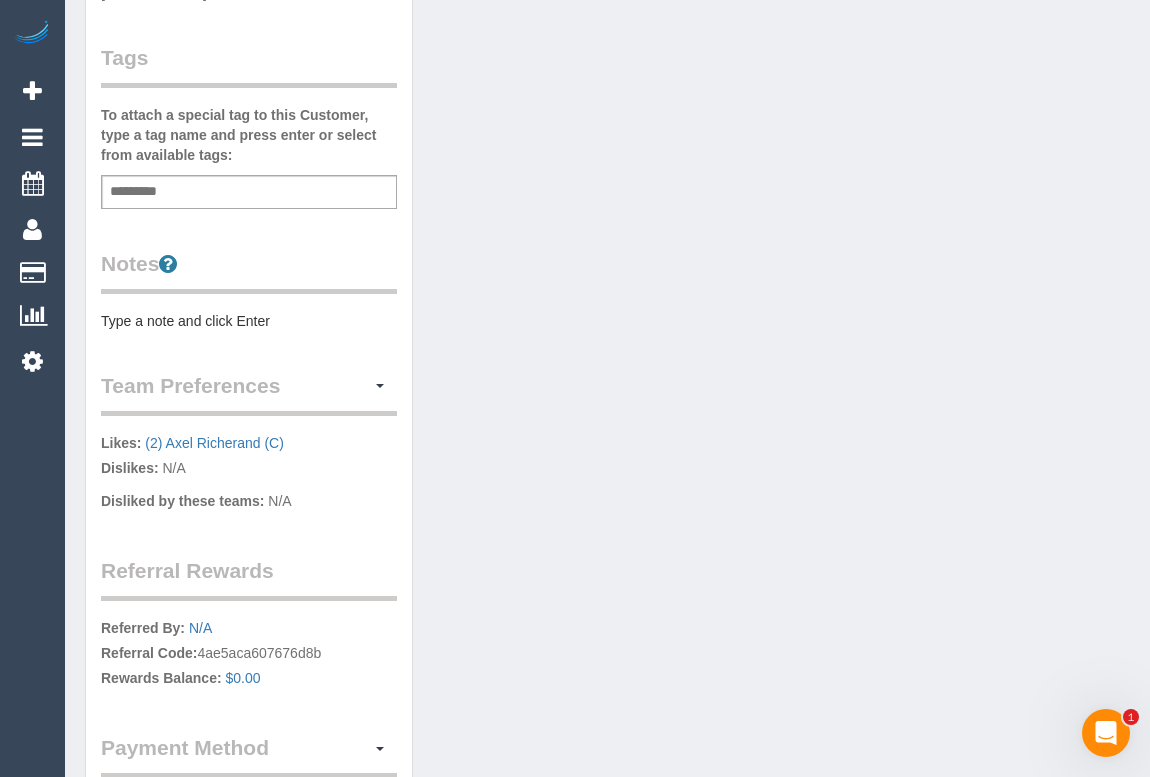 click on "Customer Info
Edit Contact Info
Send Message
Email Preferences
Special Sales Tax
View Changes
Mark as Unconfirmed
Block this Customer
Archive Account
Delete Account
[NAME] [LAST]
[PHONE]" at bounding box center [607, 213] 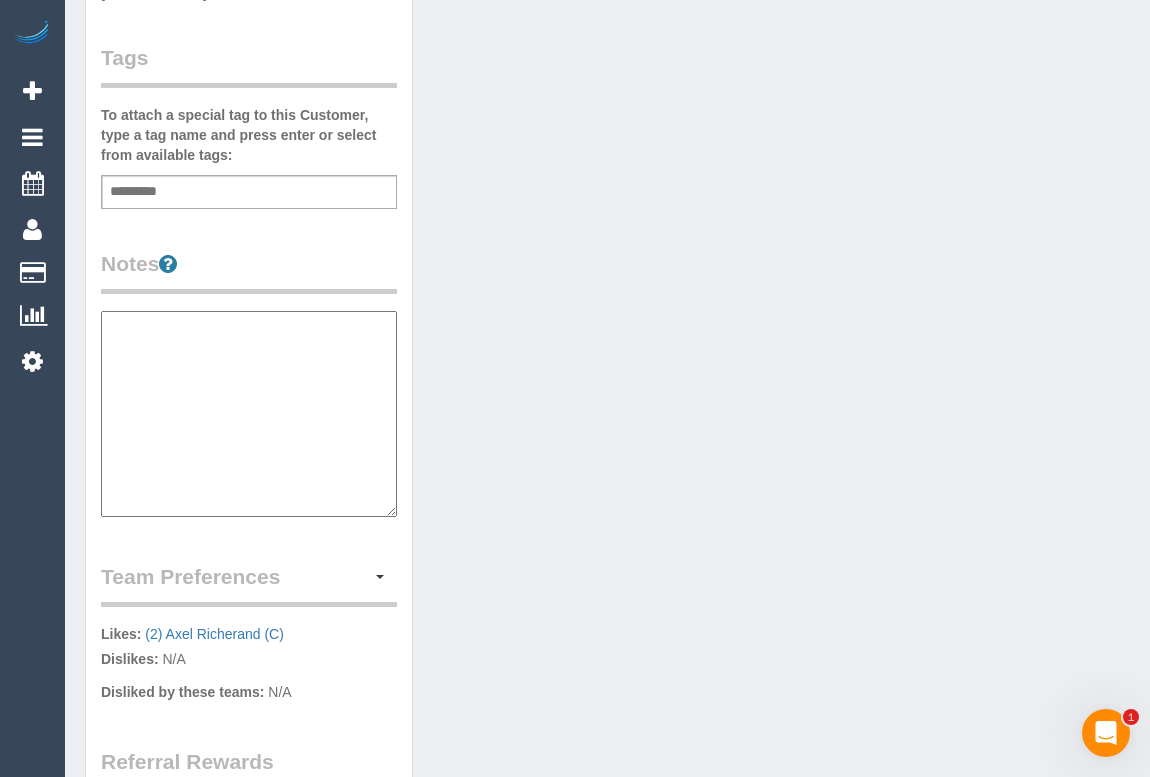 click at bounding box center (249, 414) 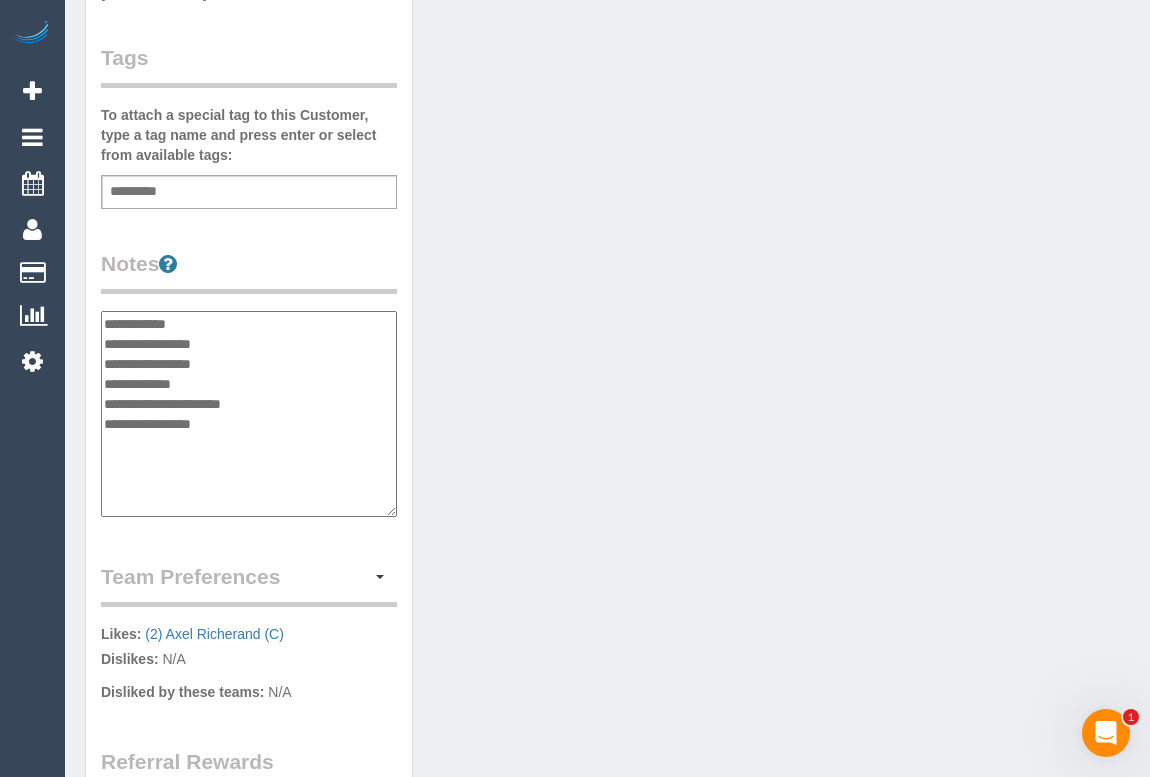 click on "**********" at bounding box center (249, 414) 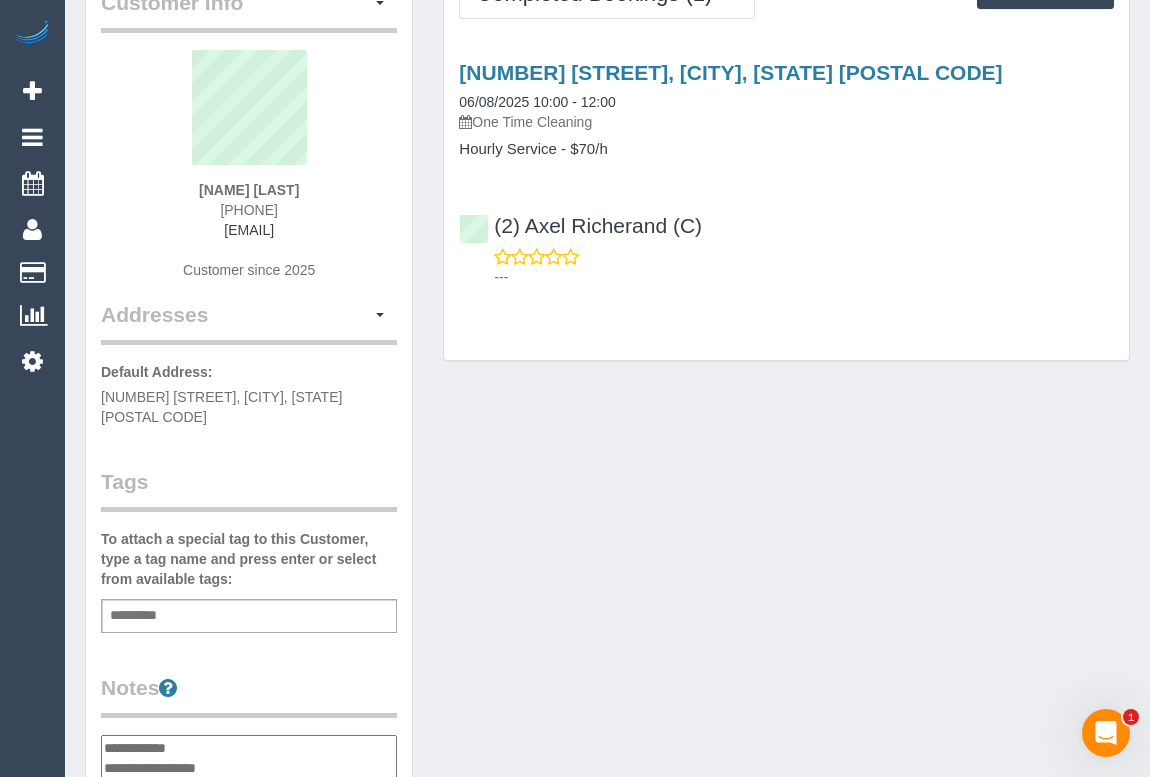 scroll, scrollTop: 90, scrollLeft: 0, axis: vertical 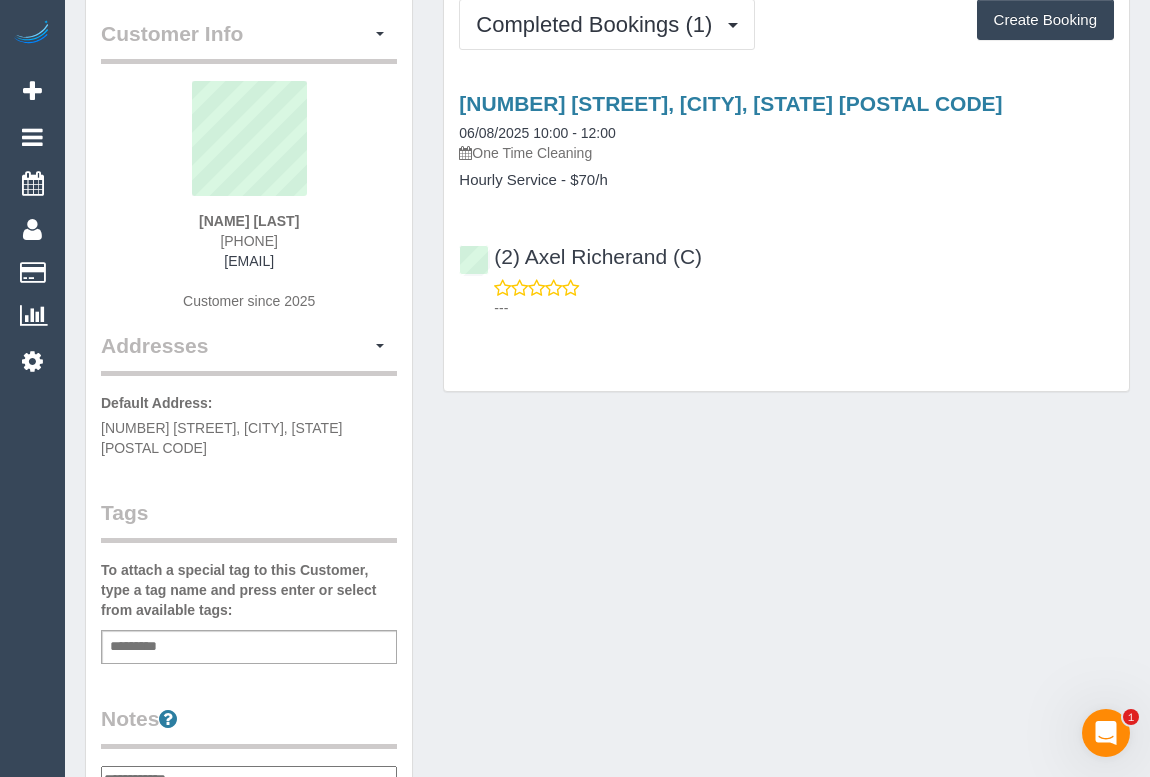 type on "**********" 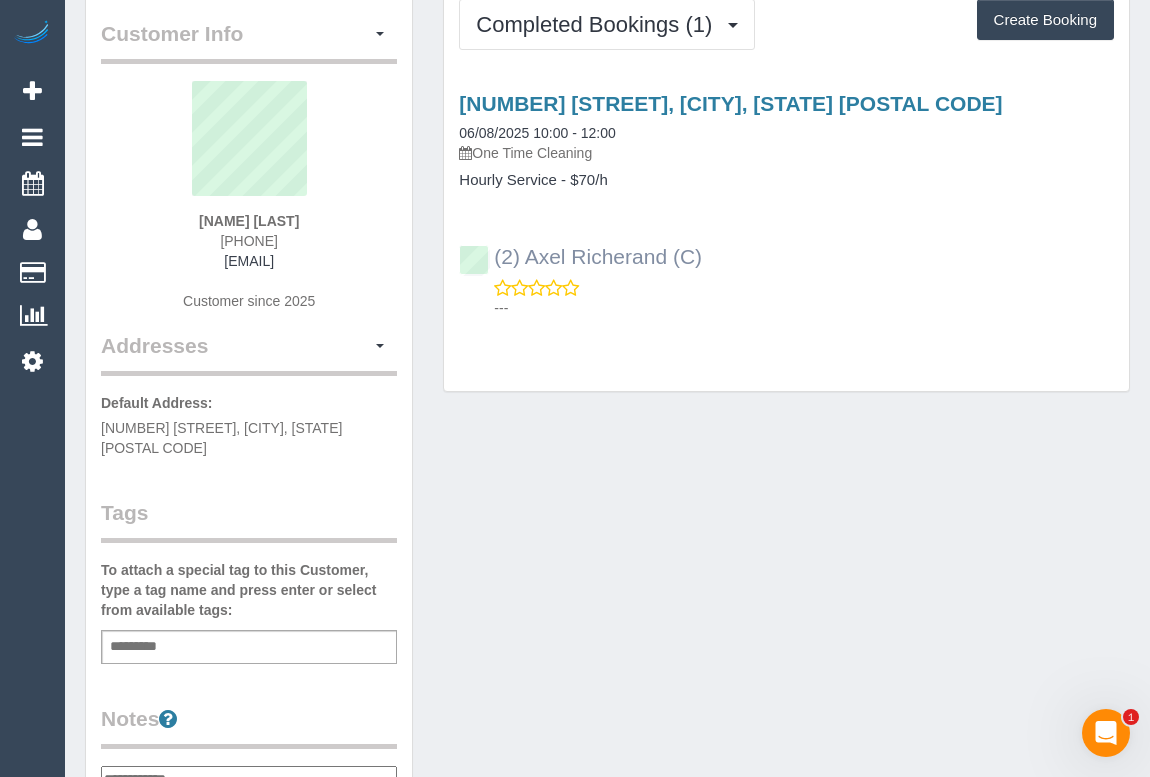 drag, startPoint x: 737, startPoint y: 252, endPoint x: 484, endPoint y: 283, distance: 254.89214 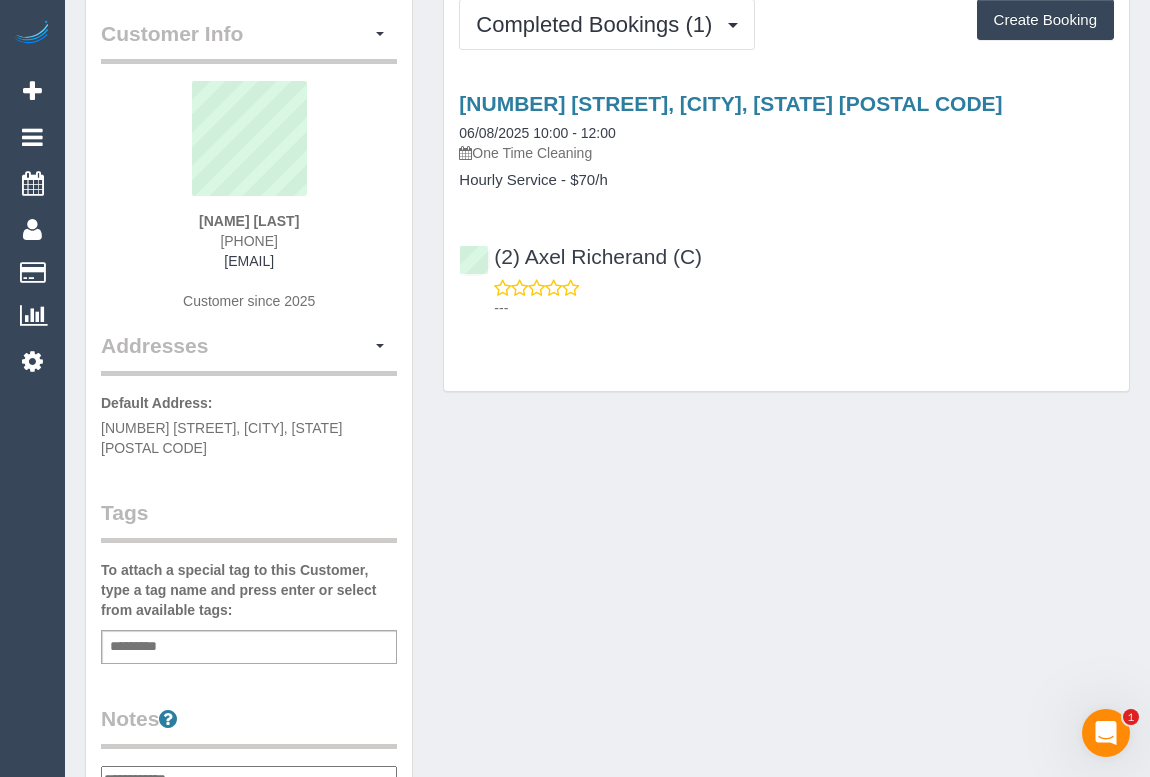 copy on "(2) Axel Richerand (C)" 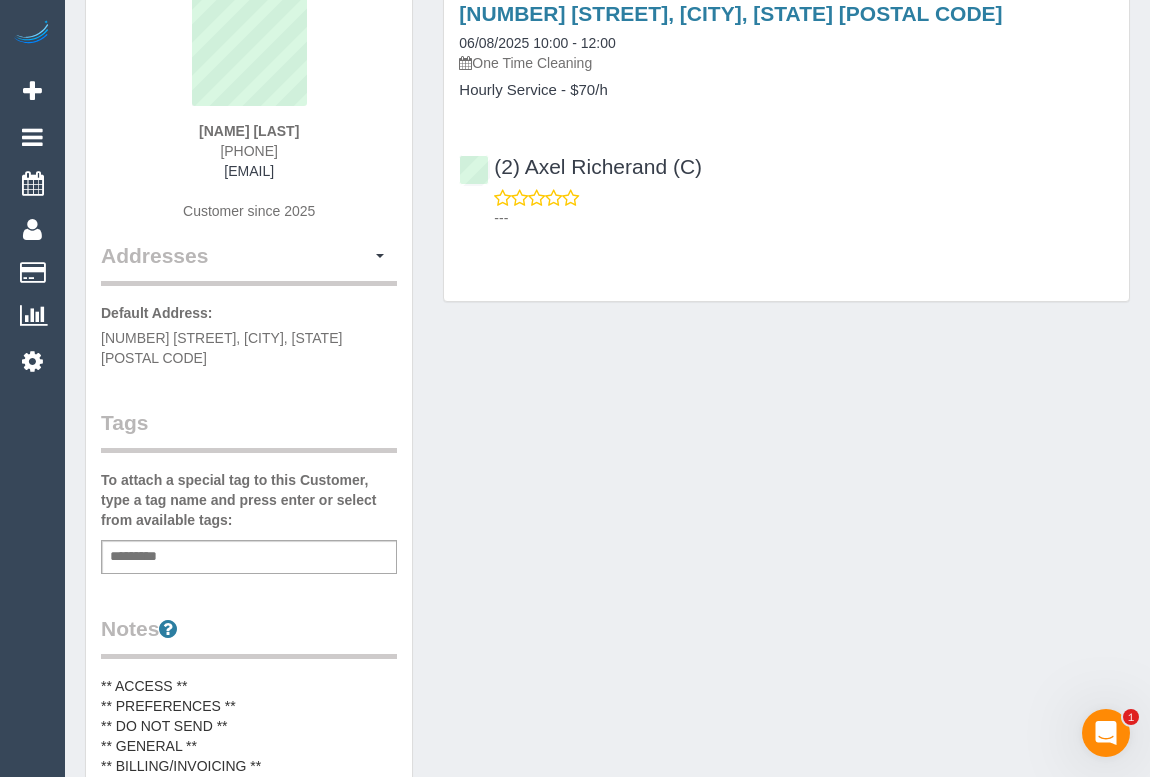 scroll, scrollTop: 454, scrollLeft: 0, axis: vertical 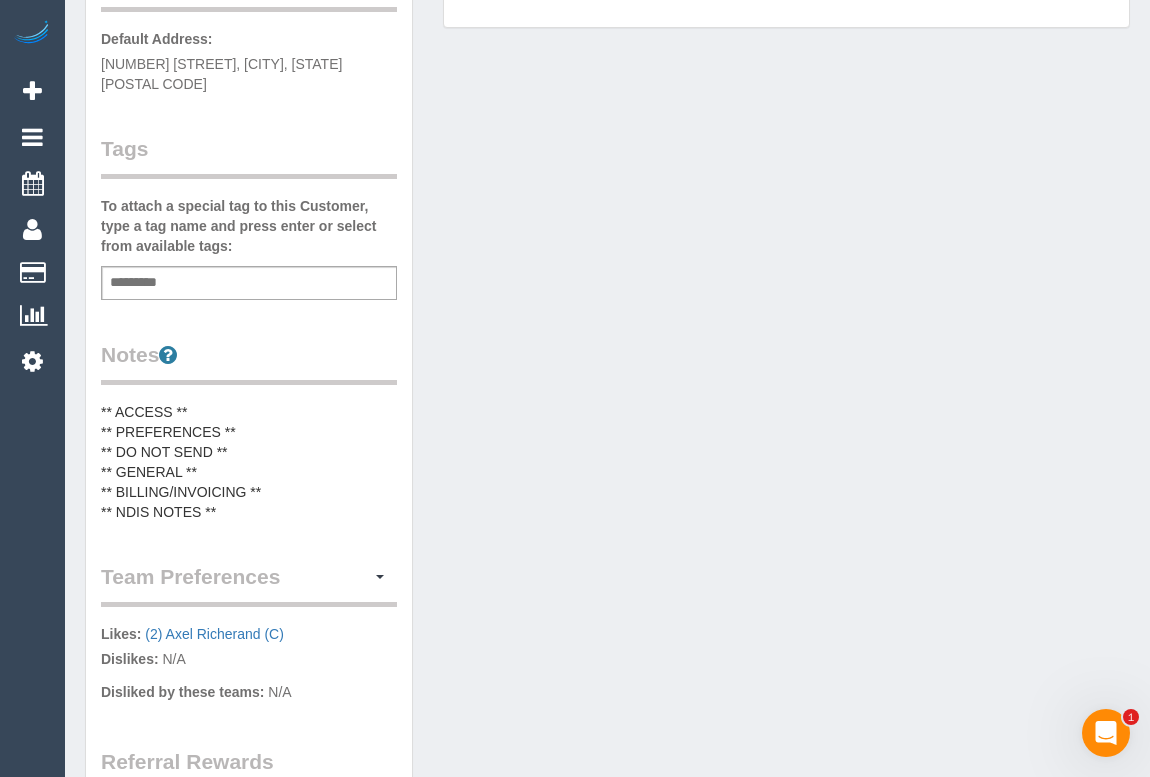 click on "** ACCESS **
** PREFERENCES **
** DO NOT SEND **
** GENERAL **
** BILLING/INVOICING **
** NDIS NOTES **" at bounding box center [249, 462] 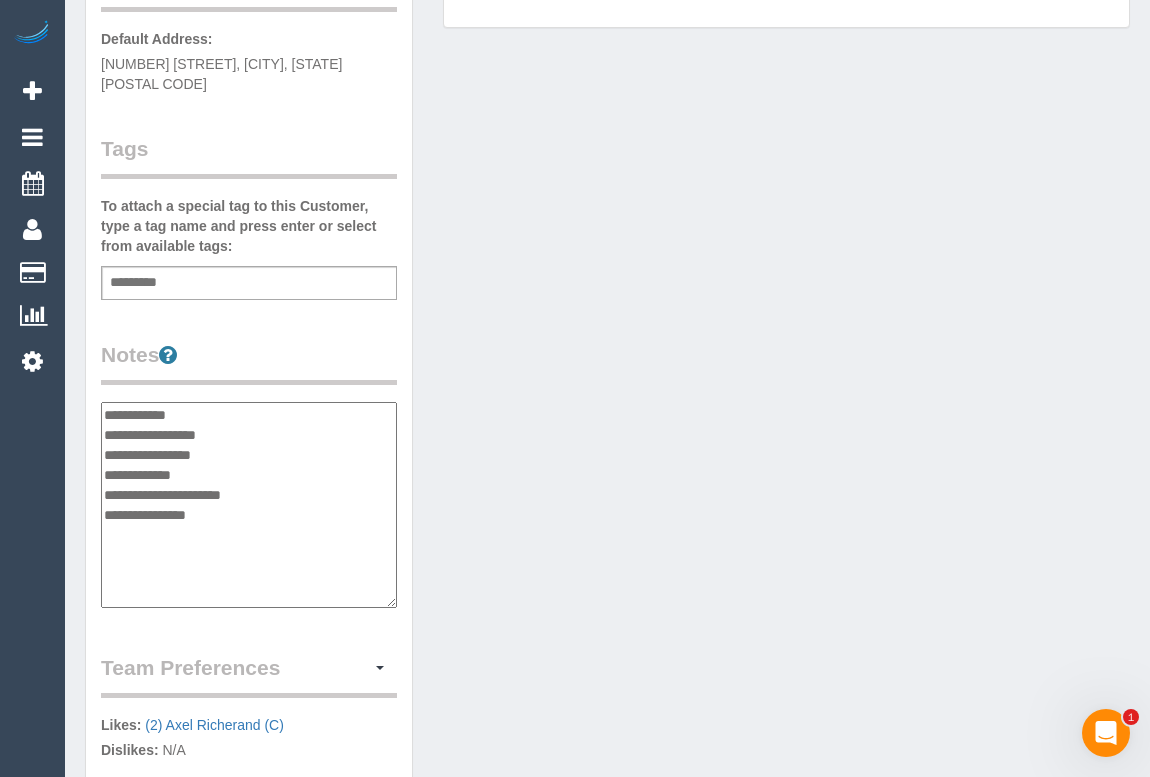 click on "**********" at bounding box center [249, 505] 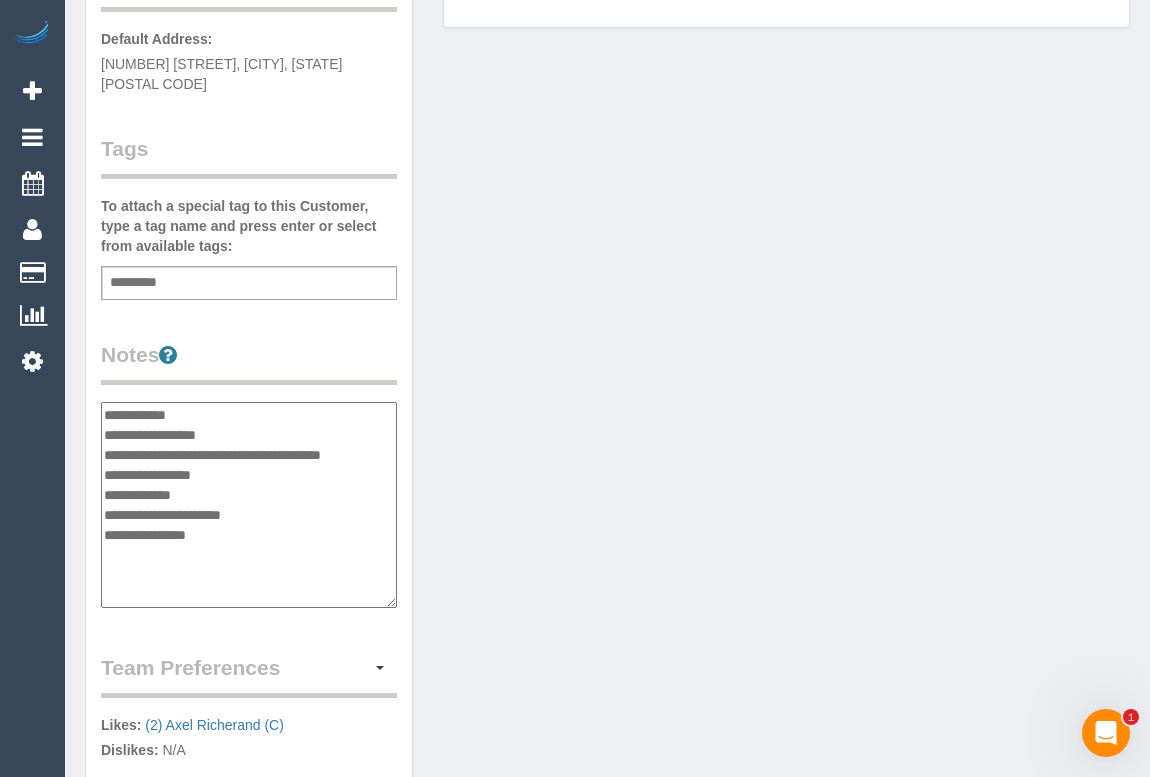 type on "**********" 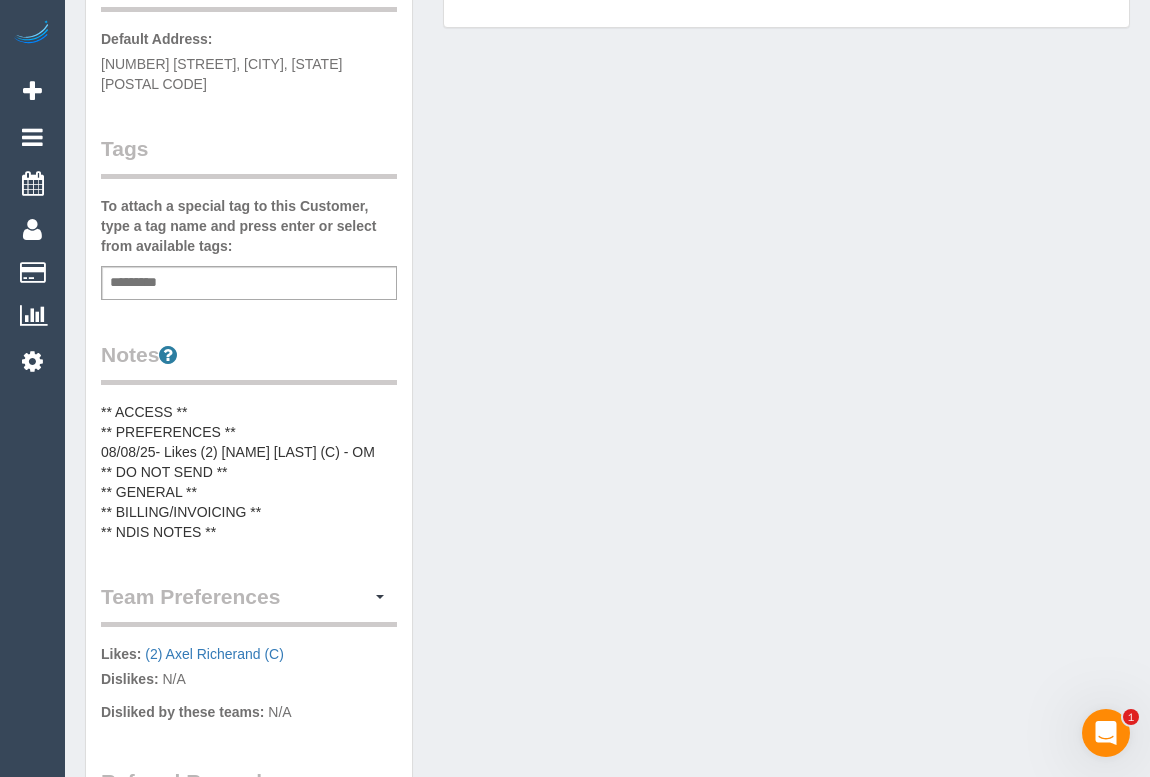 click on "Customer Info
Edit Contact Info
Send Message
Email Preferences
Special Sales Tax
View Changes
Mark as Unconfirmed
Block this Customer
Archive Account
Delete Account
[NAME] [LAST]
[PHONE]" at bounding box center (607, 364) 